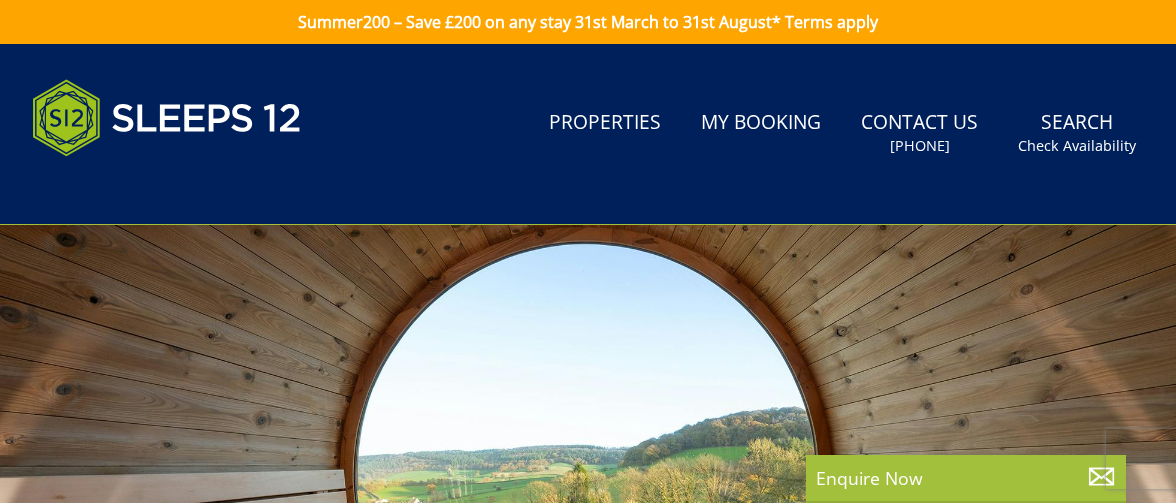 scroll, scrollTop: 0, scrollLeft: 0, axis: both 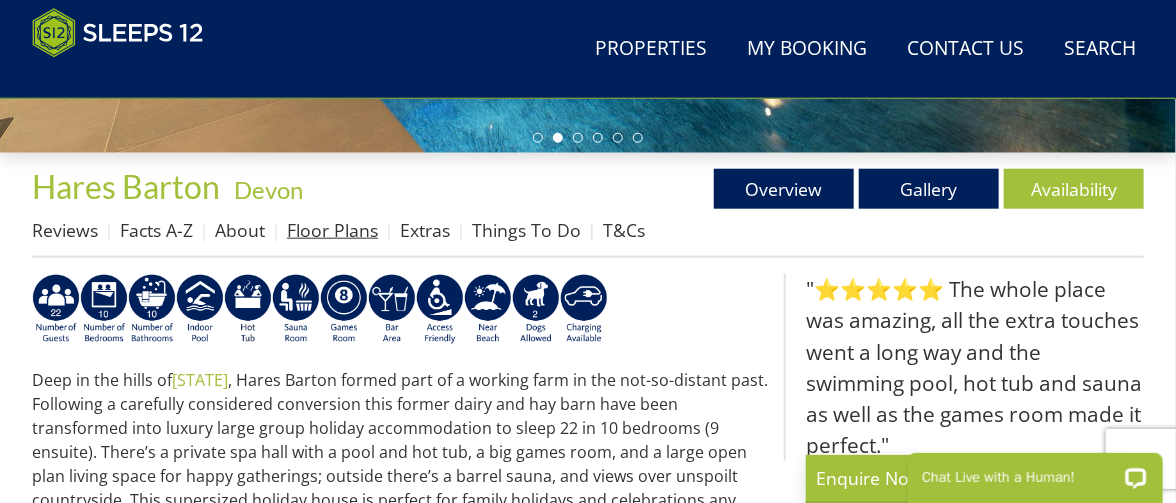 click on "Floor Plans" at bounding box center (332, 230) 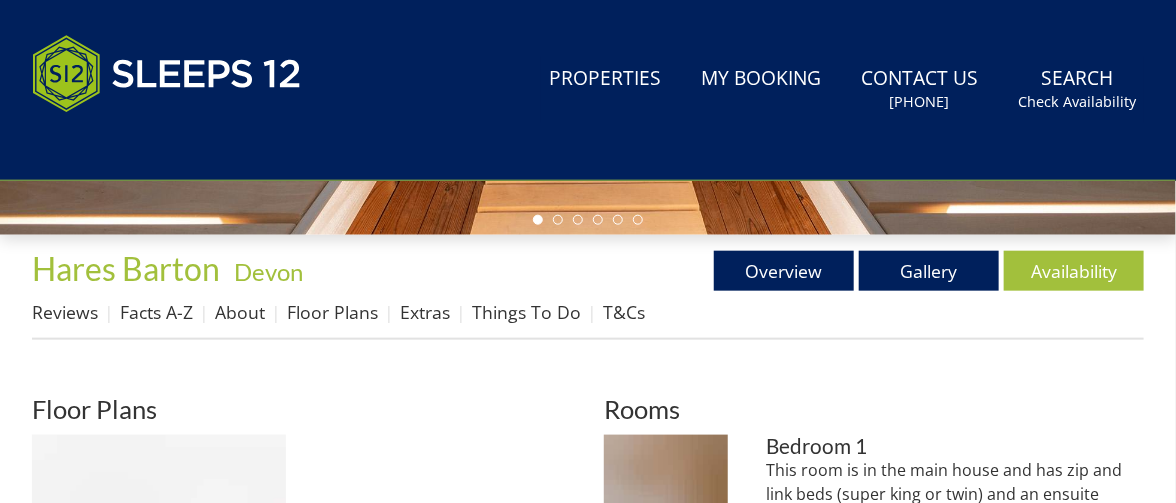 scroll, scrollTop: 0, scrollLeft: 0, axis: both 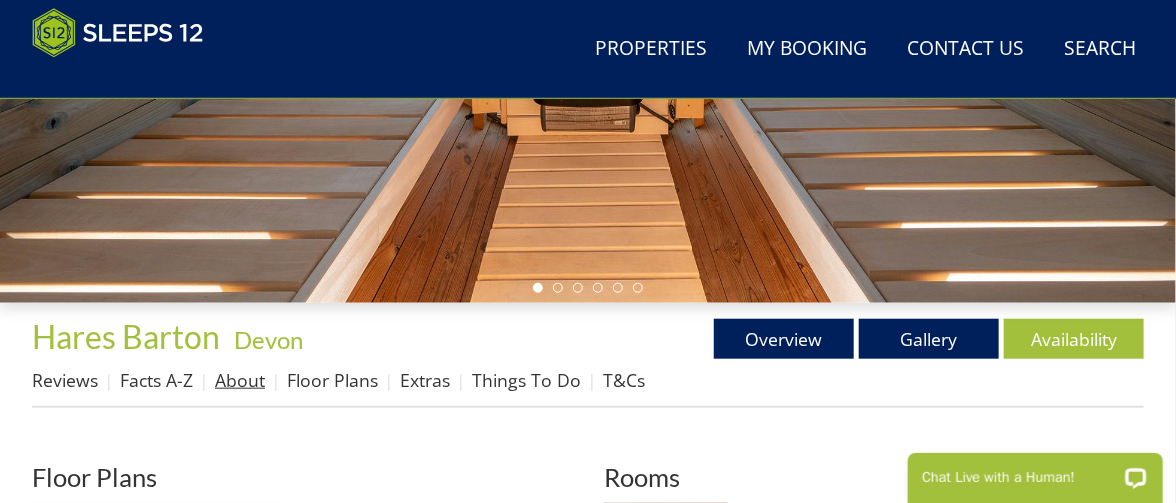 click on "About" at bounding box center [240, 380] 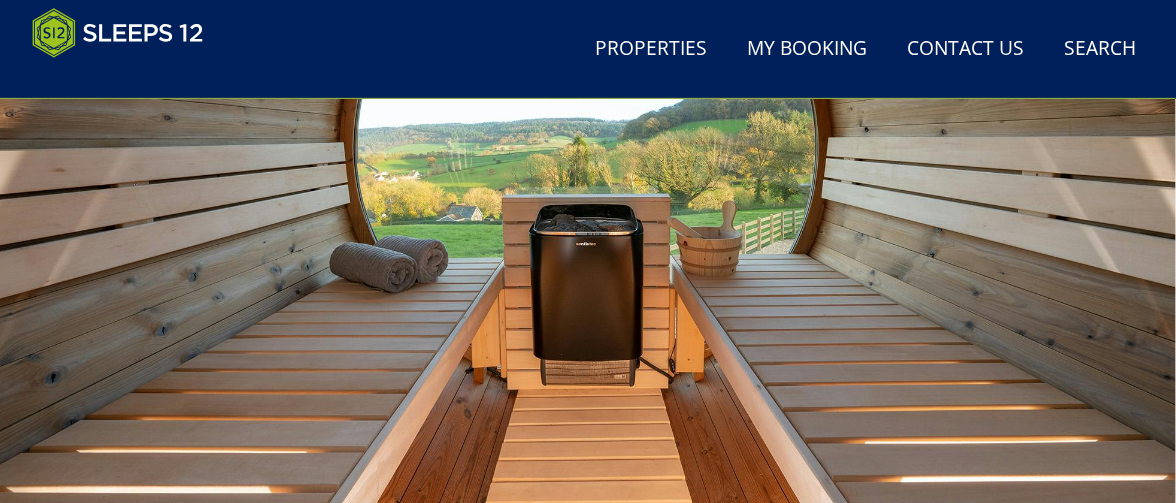 scroll, scrollTop: 300, scrollLeft: 0, axis: vertical 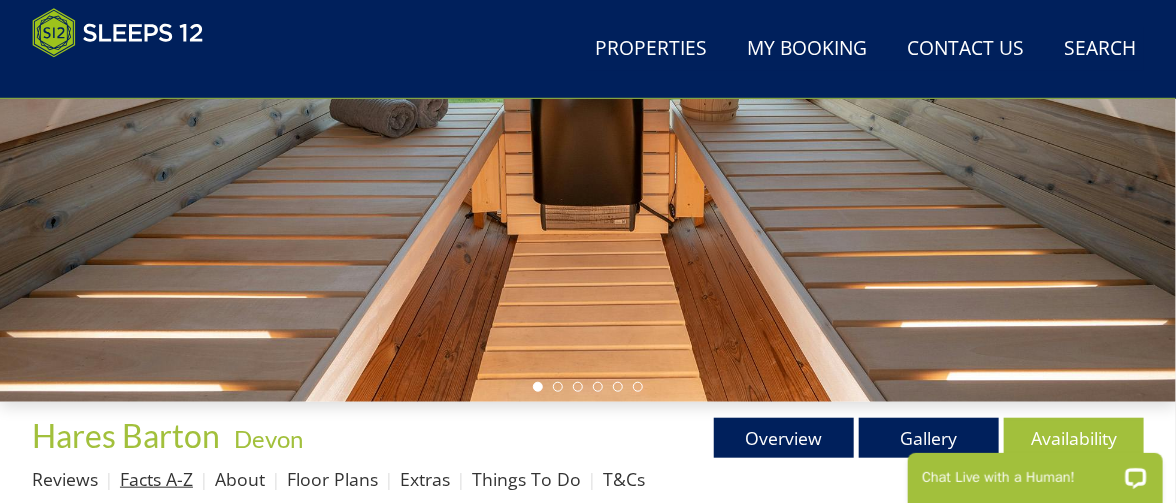 click on "Facts A-Z" at bounding box center (156, 479) 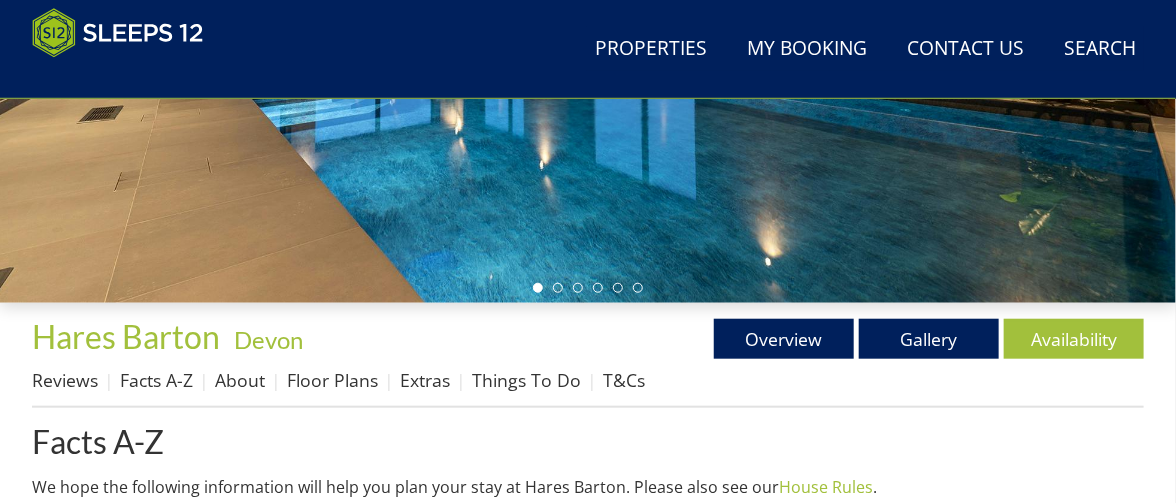 scroll, scrollTop: 500, scrollLeft: 0, axis: vertical 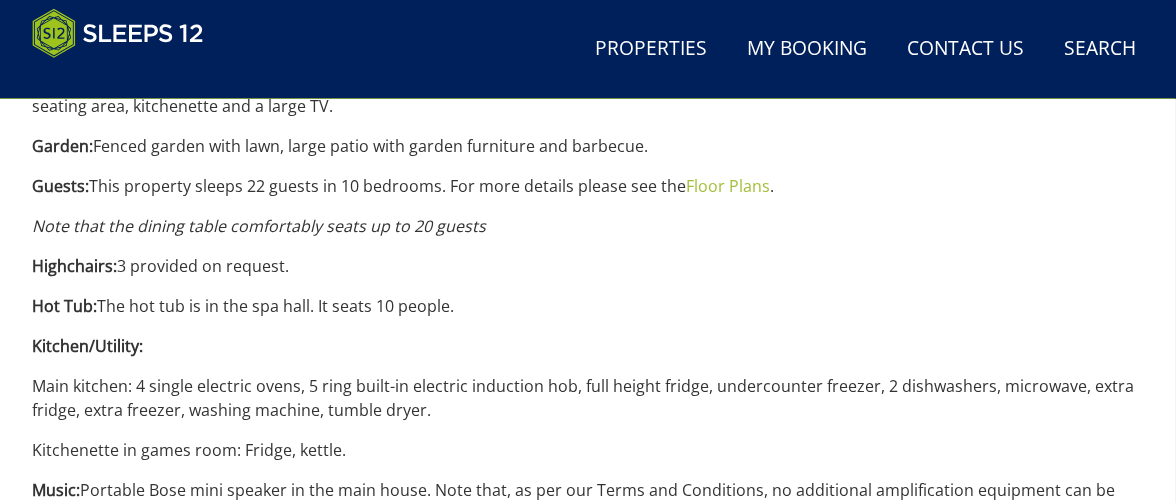click on "Facts A-Z
We hope the following information will help you plan your stay at Hares Barton. Please also see our  House Rules .
Accommodation:  Please see  Hares Barton Accommodation .
Address:  This can be found within your booking once you have secured your holiday.
BBQ:   Gas BBQ available Easter to the end of October, with gas provided.
Bed Linen and Towels:  Duvets and pillows (synthetic fibres), bed linen, cot mattress sheets, robes and towels are provided. Please bring your own towels and appropriate footwear for use with the pool, hot tub and sauna.
Check In Details:   This information can be accessed within your booking 4 weeks before your stay. Check in time - 4pm. Check out time - 10am.
Coffee Machine:  3 cafetieres.
Cots:  3 travel cots available on request. These are for infants aged 2 years and under.
Decorations:
Departure:  Please see  On Your Departure From A Sleeps12 Property .
Directions:
Dogs: Dog Rules
Chargeable Extra" at bounding box center (588, 156) 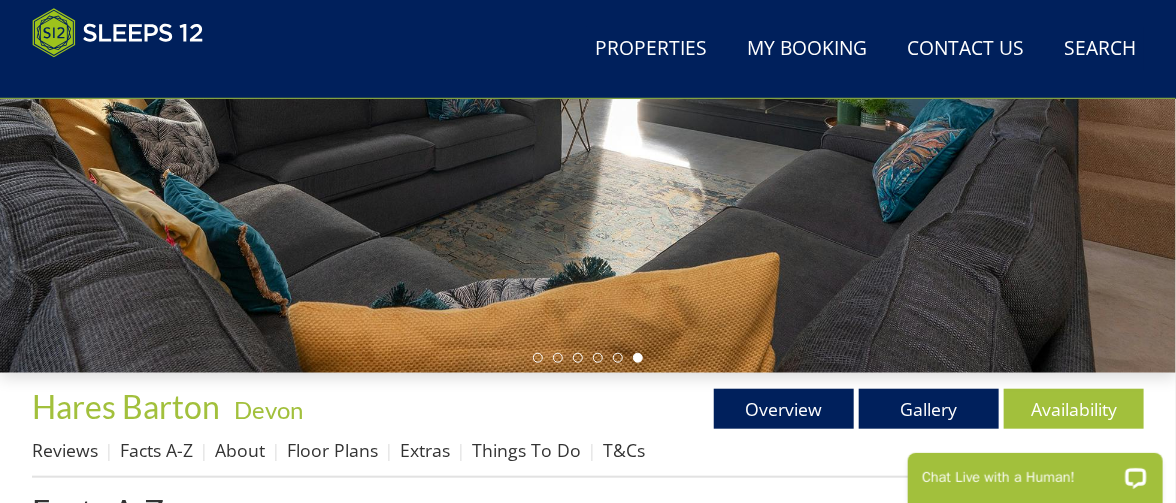 scroll, scrollTop: 400, scrollLeft: 0, axis: vertical 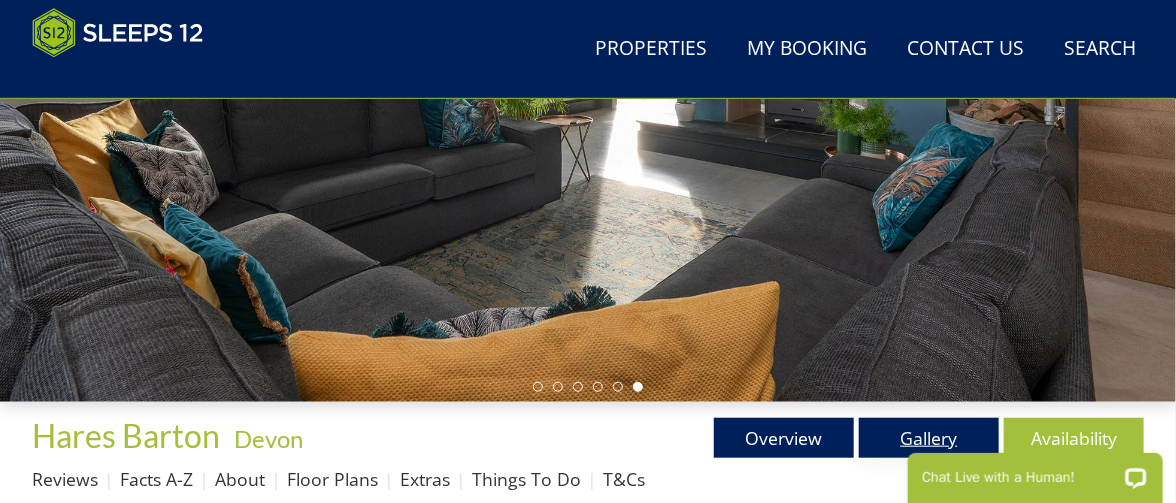 click at bounding box center (1035, 471) 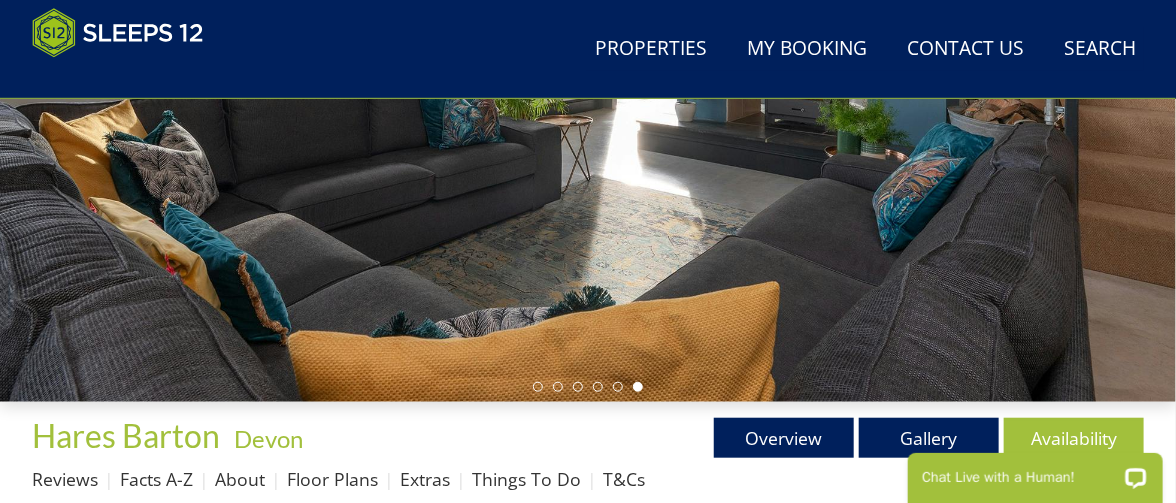 click on "Chat Live with a Human!" at bounding box center [1034, 470] 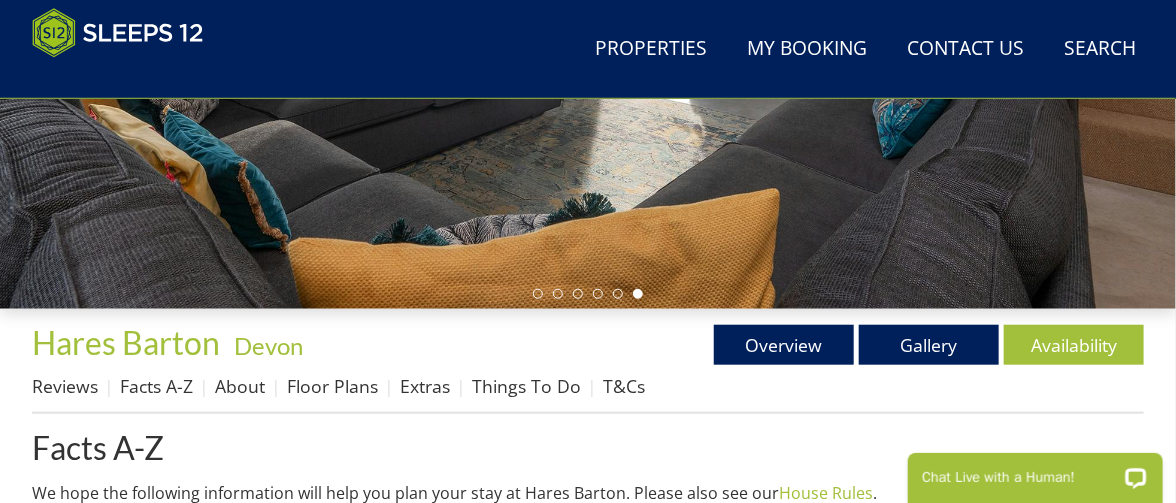 scroll, scrollTop: 600, scrollLeft: 0, axis: vertical 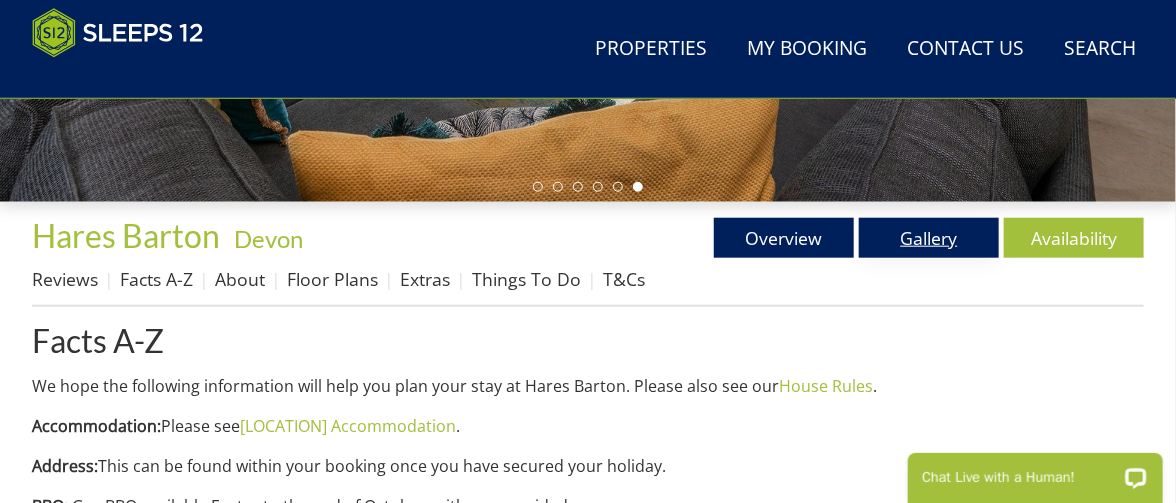 click on "Gallery" at bounding box center [929, 238] 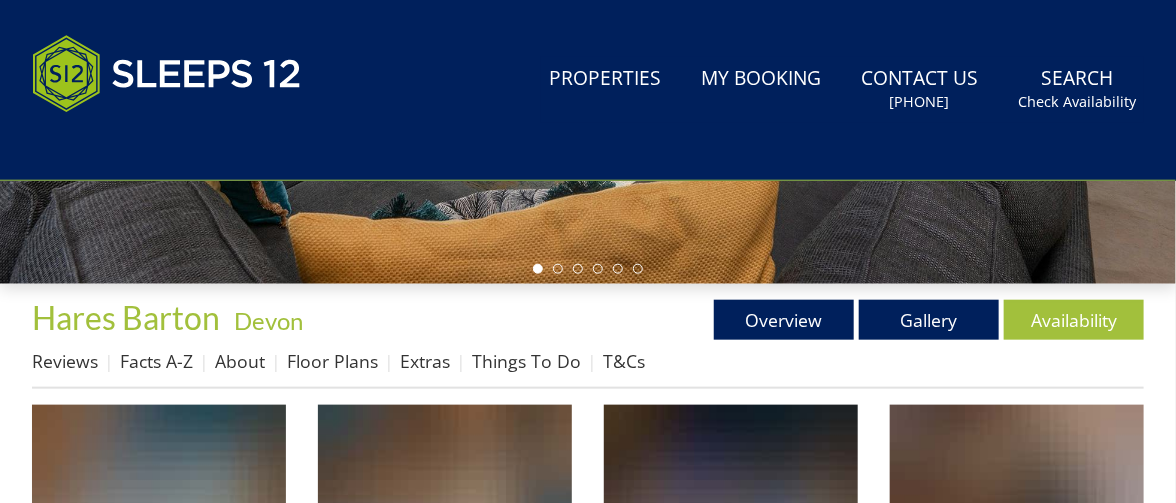 scroll, scrollTop: 0, scrollLeft: 0, axis: both 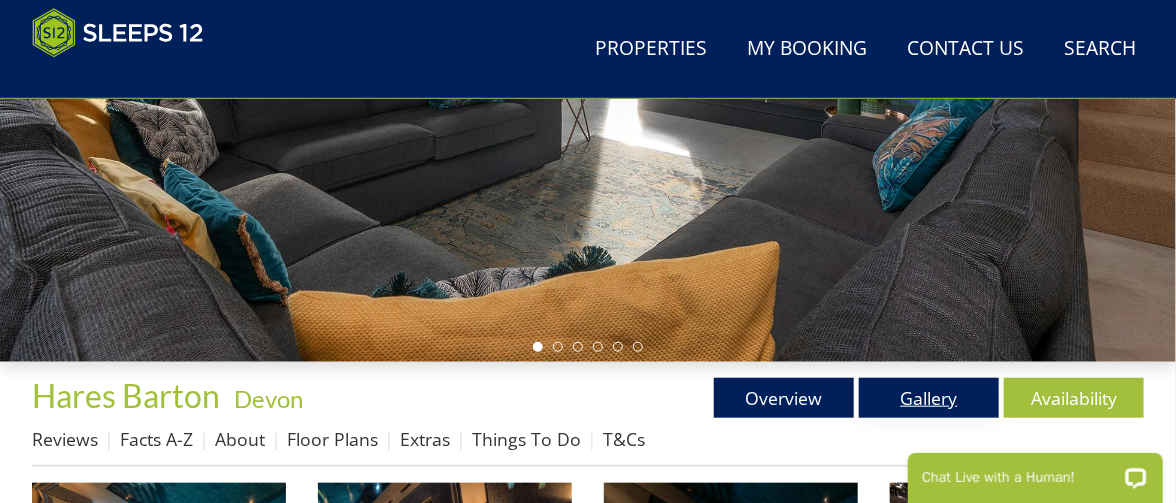 click on "Gallery" at bounding box center [929, 398] 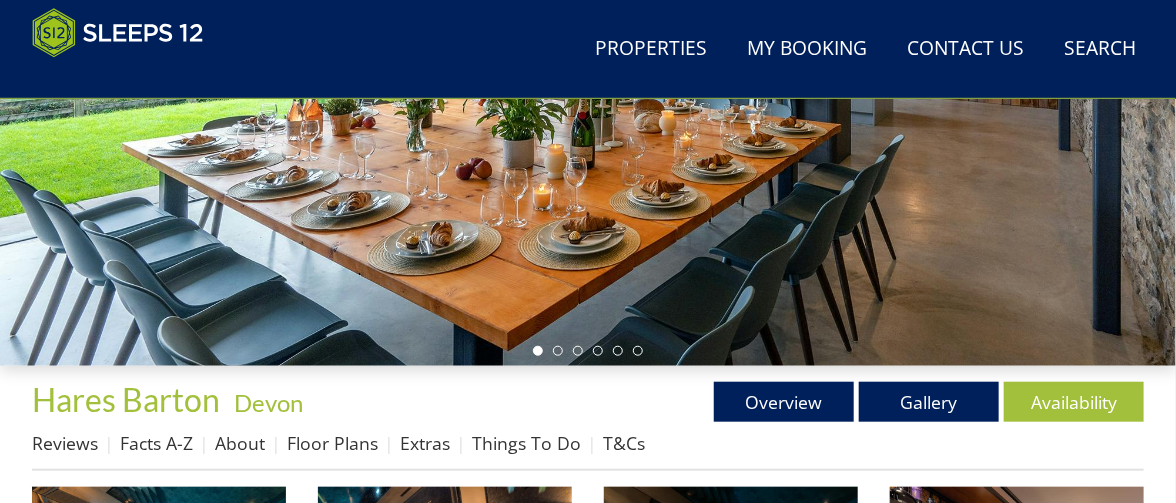 scroll, scrollTop: 473, scrollLeft: 0, axis: vertical 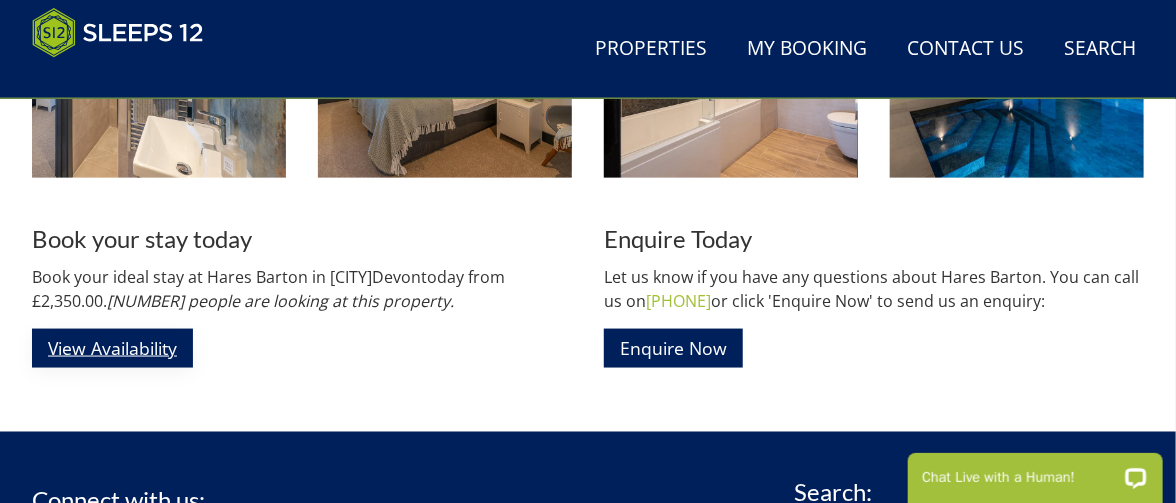 click on "View Availability" at bounding box center (112, 348) 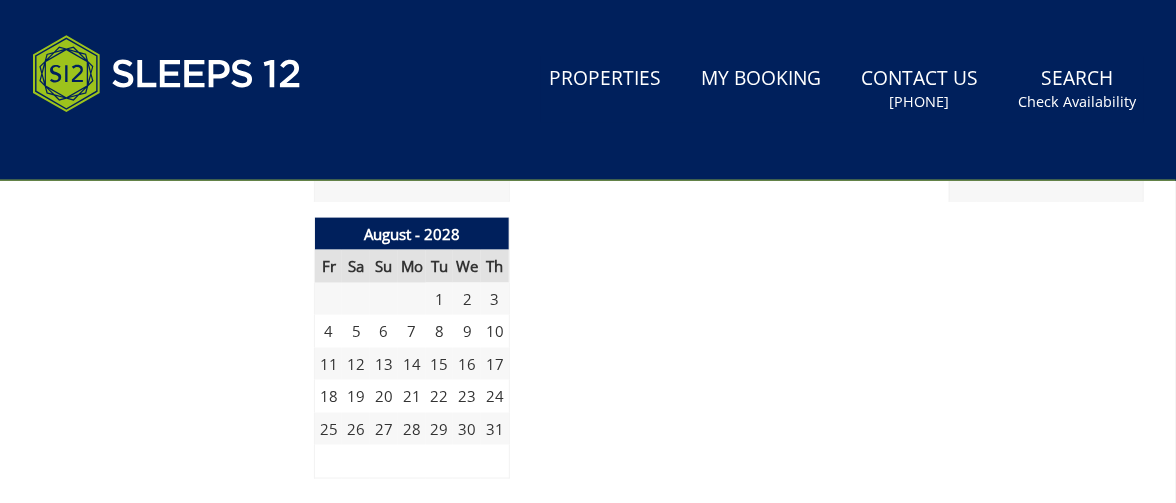 scroll, scrollTop: 0, scrollLeft: 0, axis: both 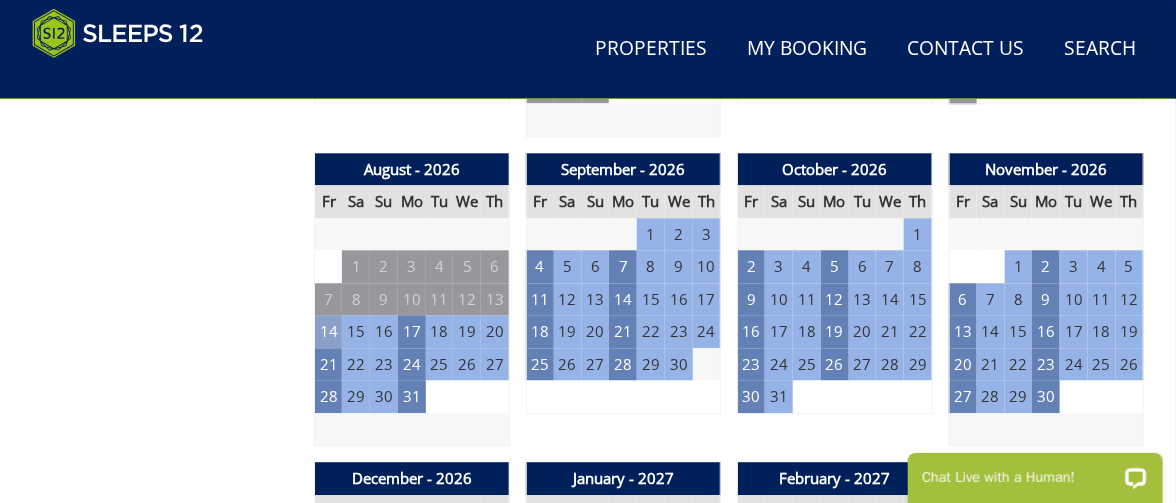 click on "14" at bounding box center (329, 331) 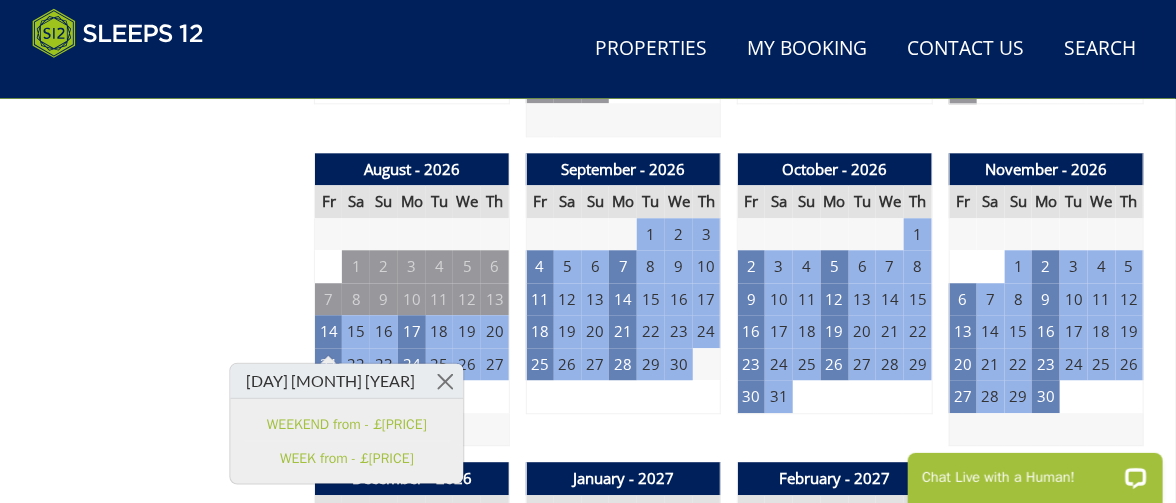 click on "Prices and Availability
You can browse the calendar to find an available start date for your stay by clicking on a start date or by entering your Arrival & Departure dates below.
Search for a Stay
Search
Check-In / Check-Out
16:00 / 10:00
Key
Available Start Date
Available
Booked" at bounding box center (165, 747) 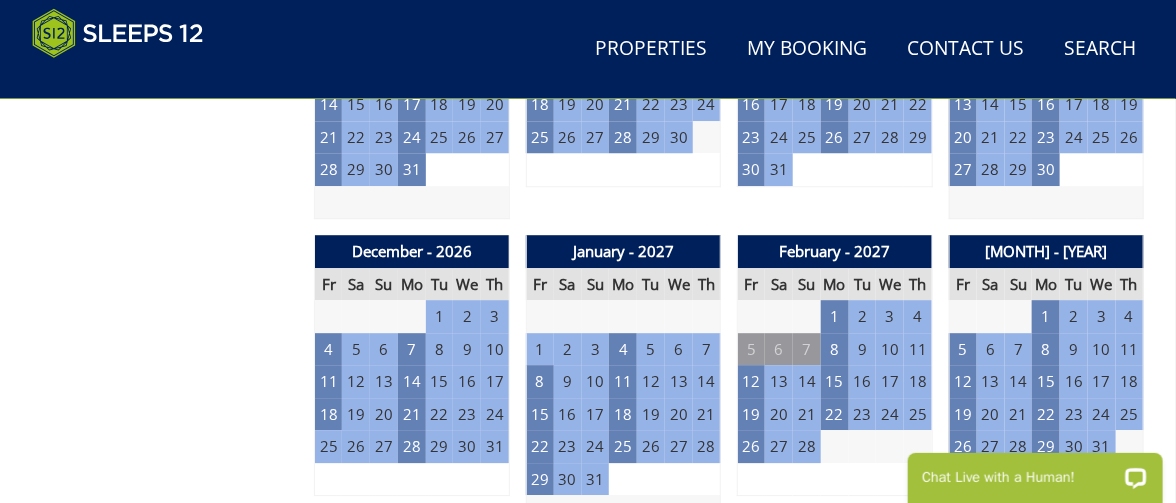 scroll, scrollTop: 1800, scrollLeft: 0, axis: vertical 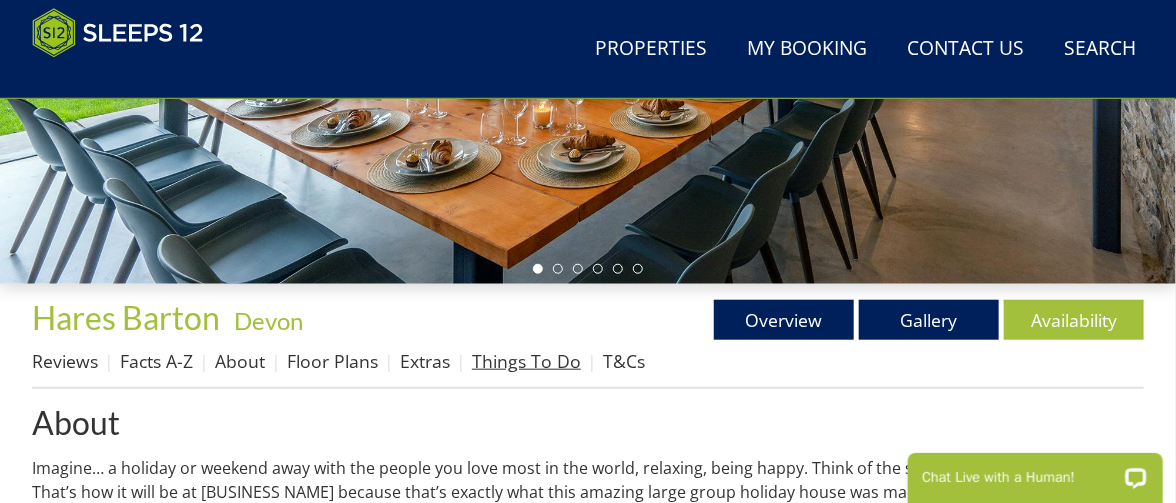 click on "Things To Do" at bounding box center (526, 361) 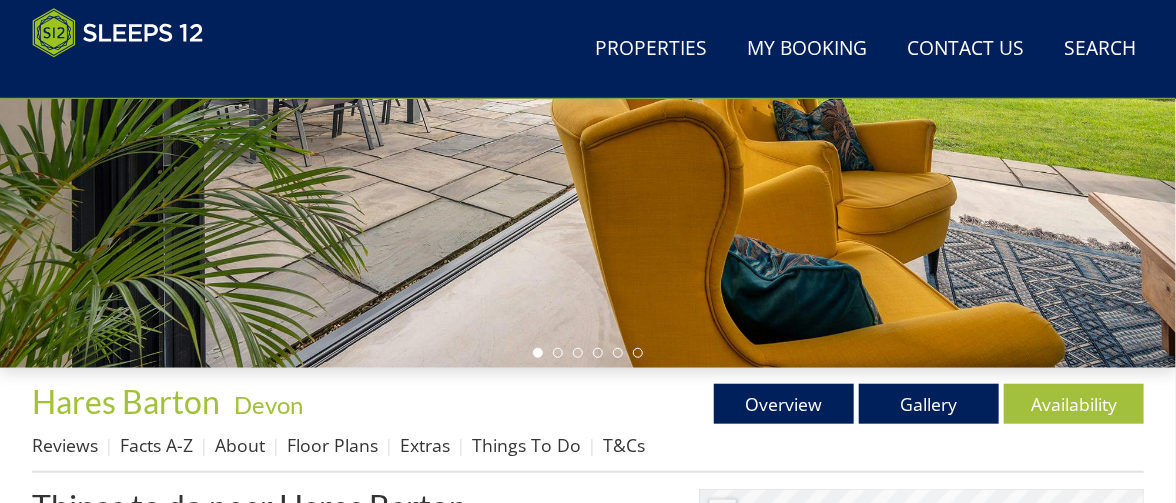 scroll, scrollTop: 518, scrollLeft: 0, axis: vertical 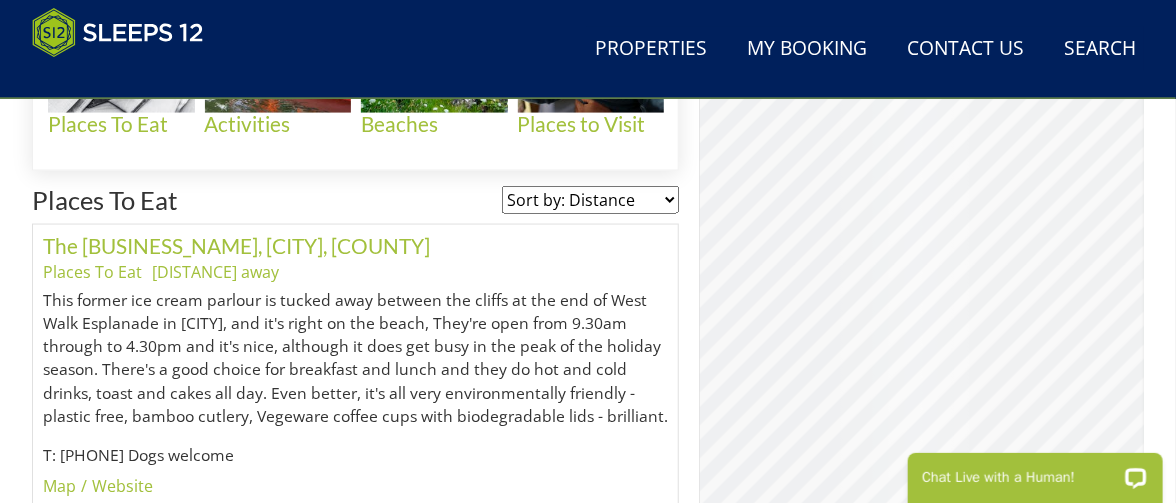 click on "© MapTiler   © OpenStreetMap contributors" at bounding box center [921, 335] 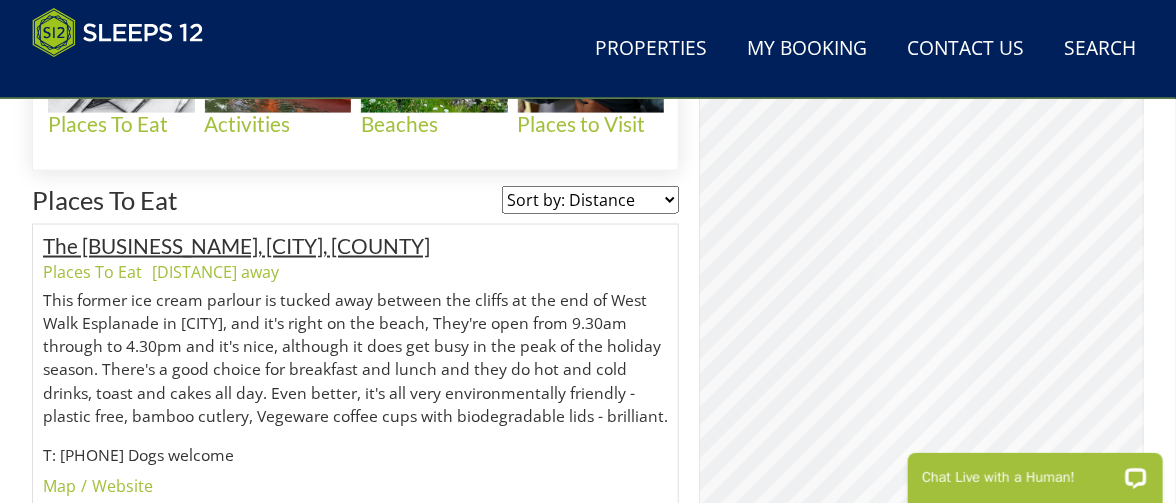 click on "The [BUSINESS_NAME], [CITY], [COUNTY]" at bounding box center (236, 245) 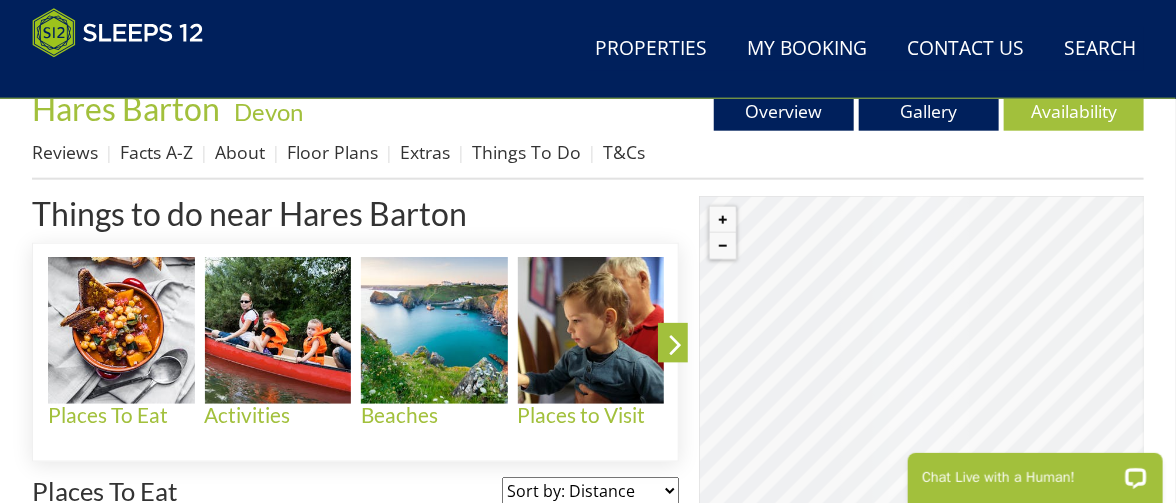 scroll, scrollTop: 828, scrollLeft: 0, axis: vertical 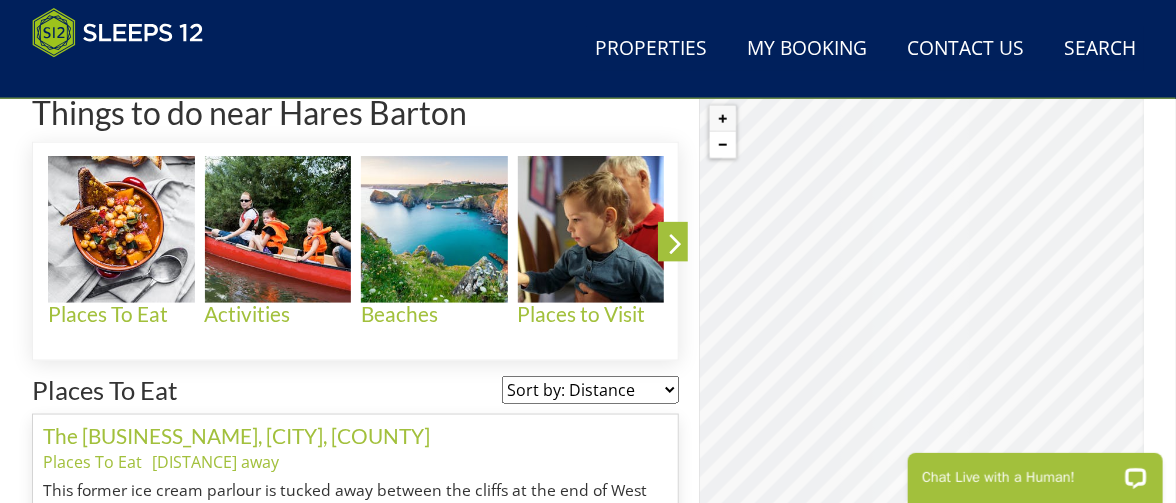 click at bounding box center [723, 145] 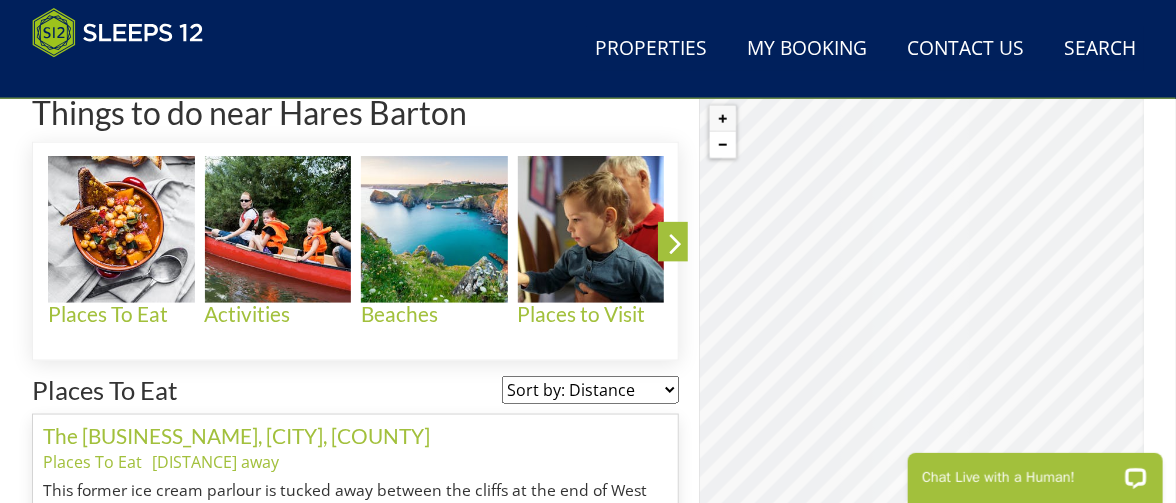click at bounding box center (723, 145) 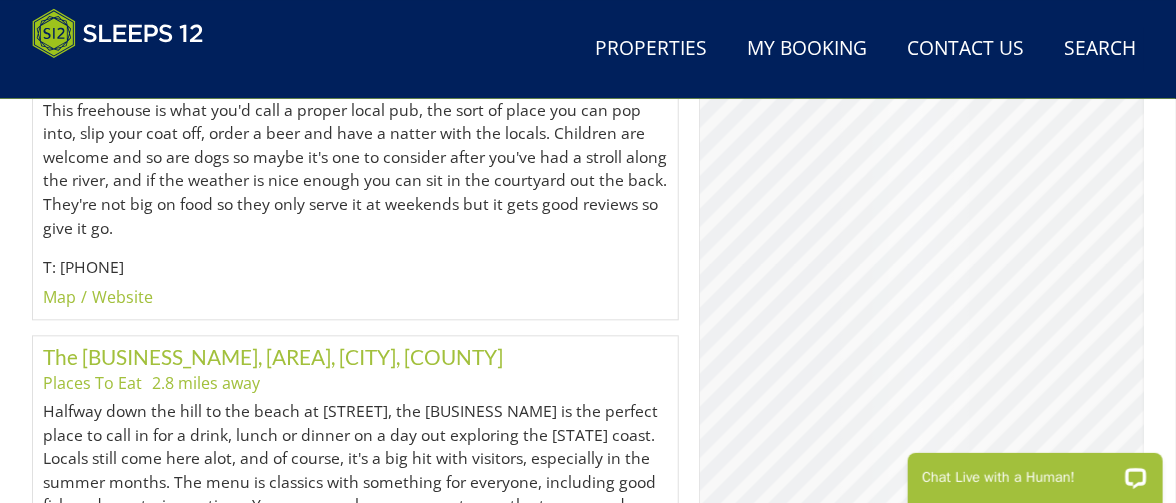 scroll, scrollTop: 1628, scrollLeft: 0, axis: vertical 